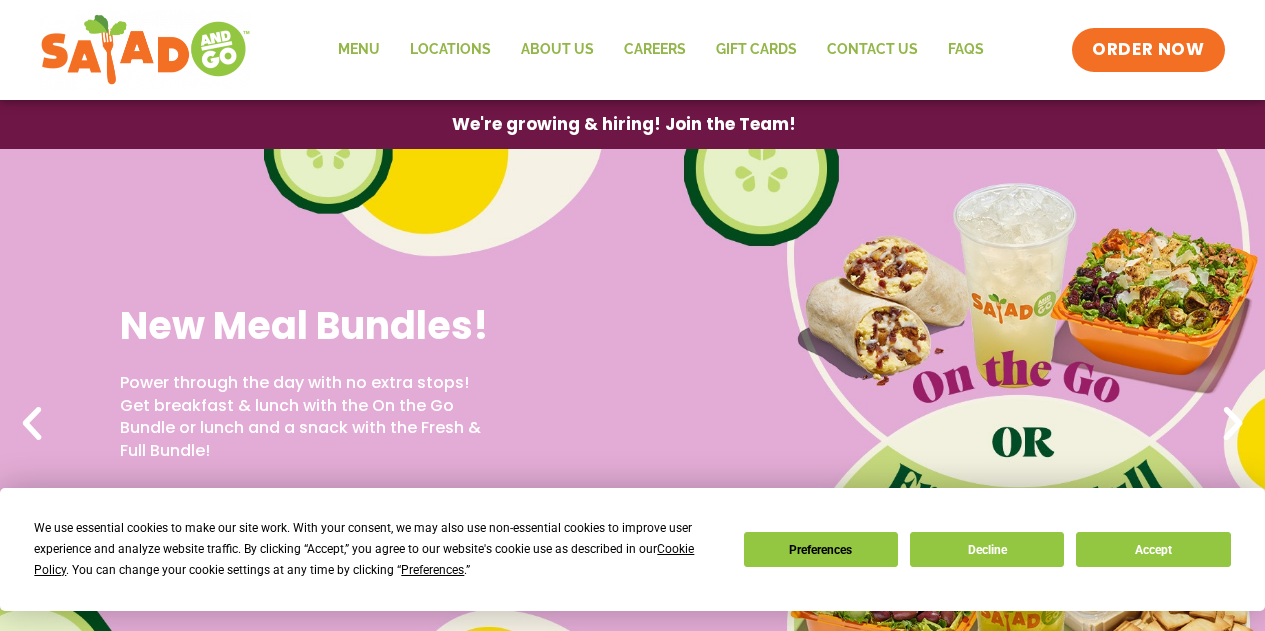 scroll, scrollTop: 0, scrollLeft: 0, axis: both 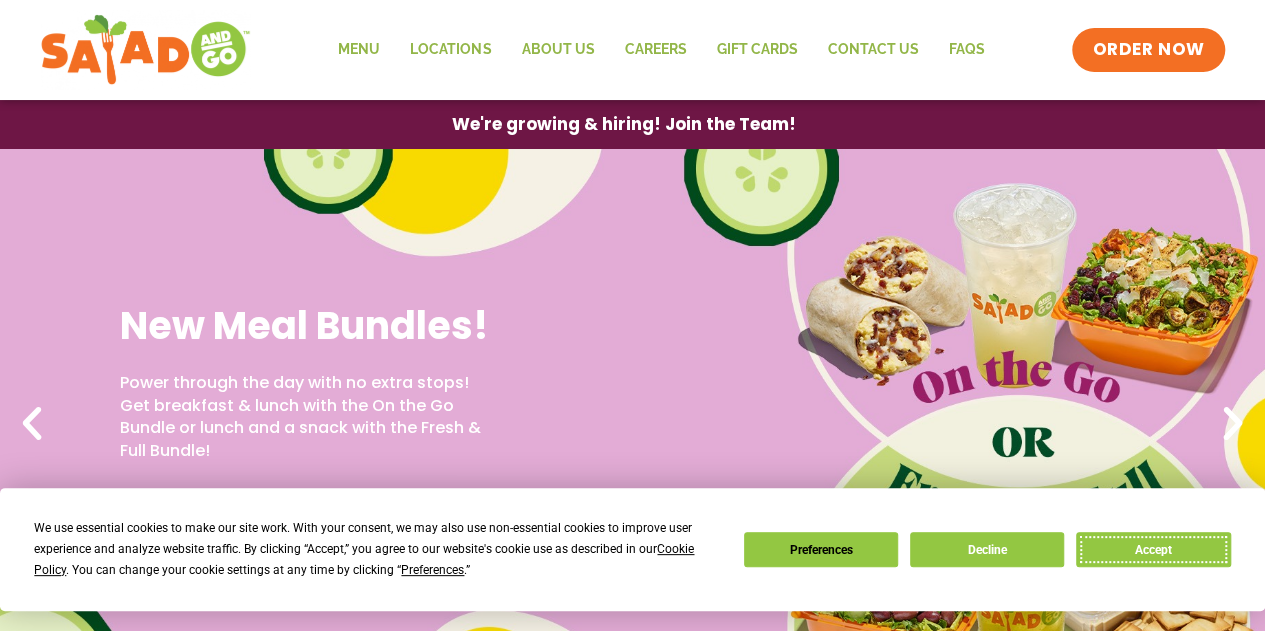 click on "Accept" at bounding box center (1153, 549) 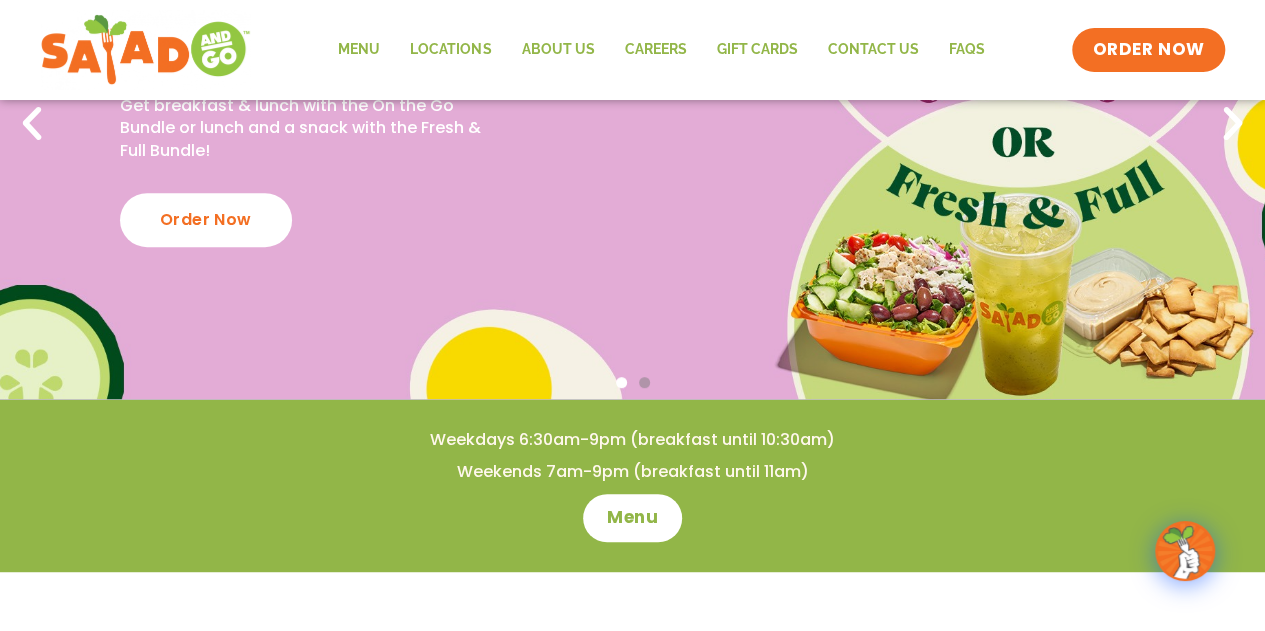 scroll, scrollTop: 0, scrollLeft: 0, axis: both 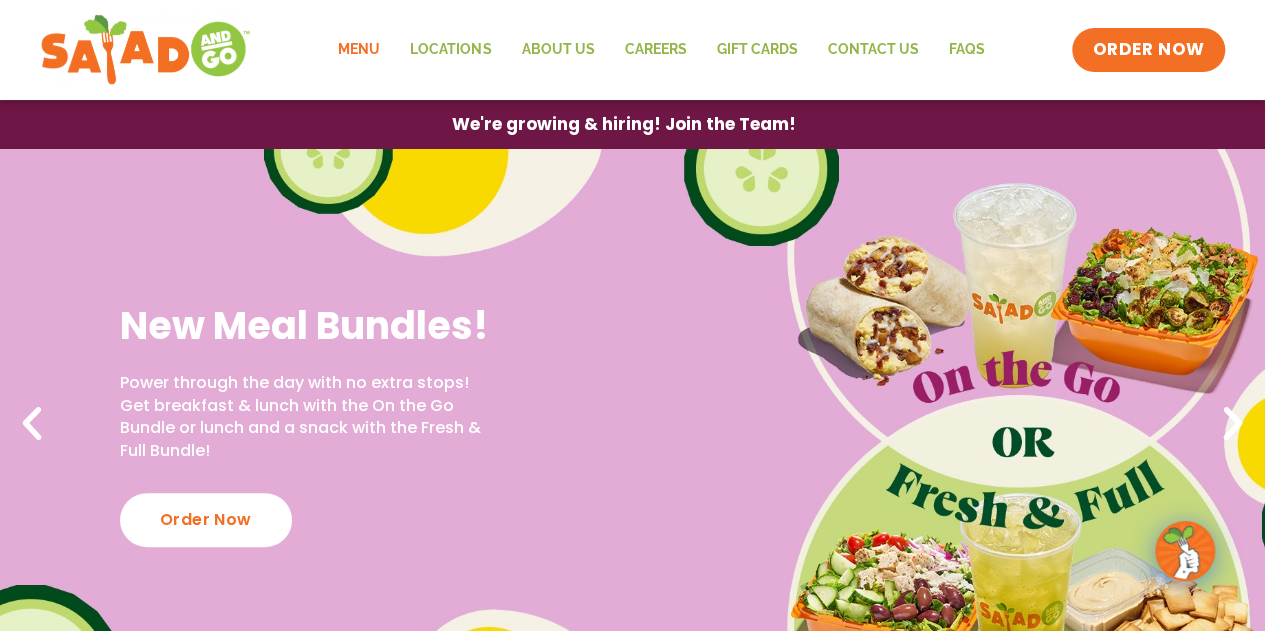 click on "Menu" 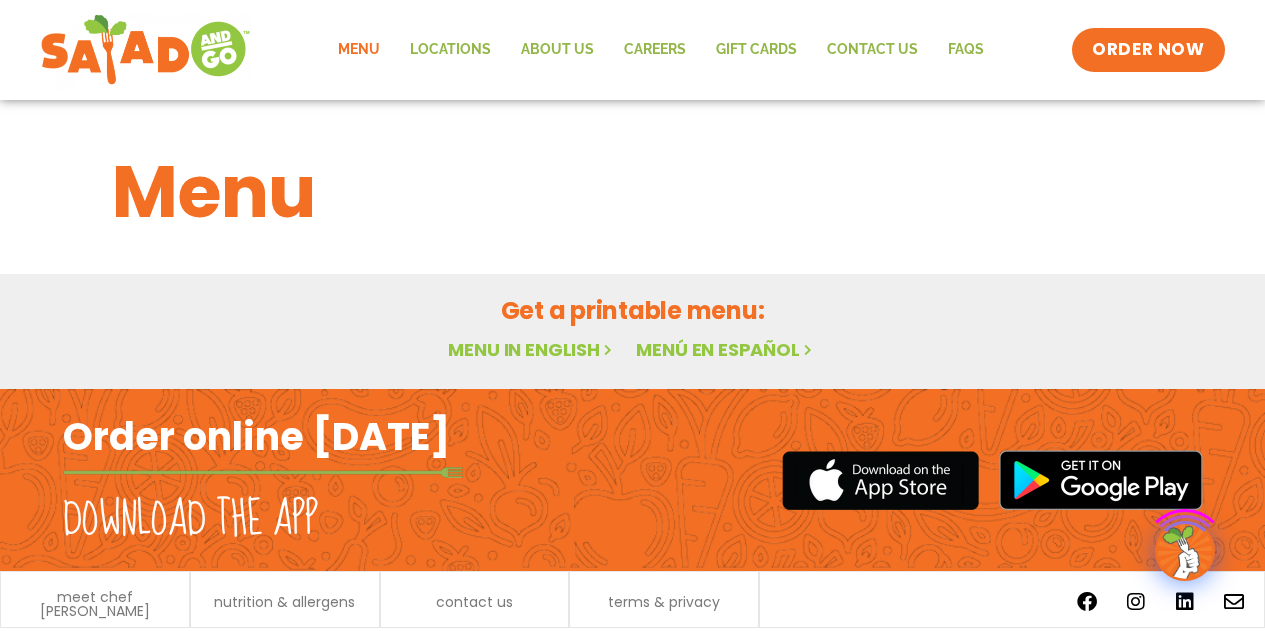 scroll, scrollTop: 0, scrollLeft: 0, axis: both 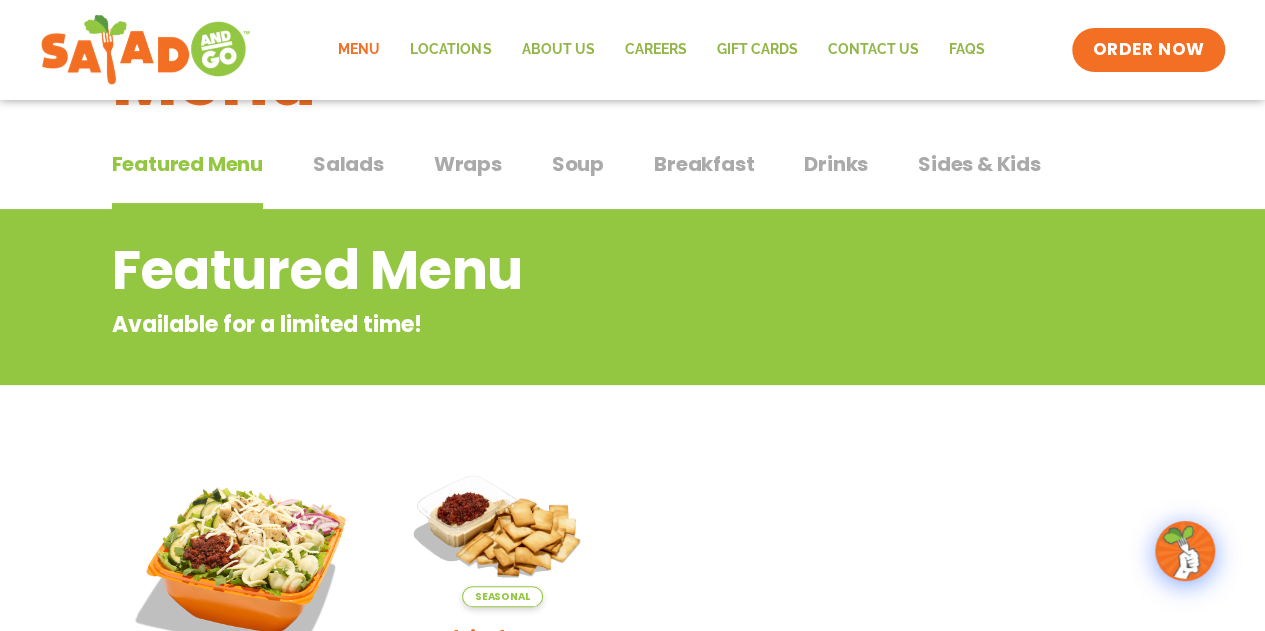 click on "Salads" at bounding box center [348, 164] 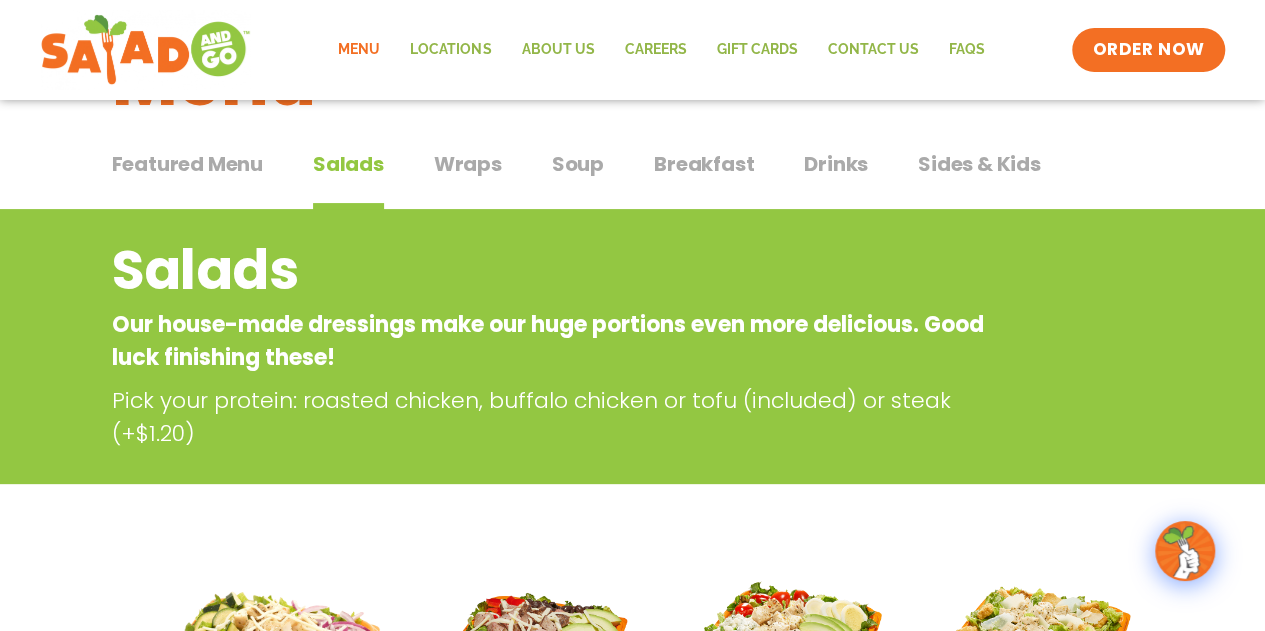 click on "Soup   Soup" at bounding box center [578, 179] 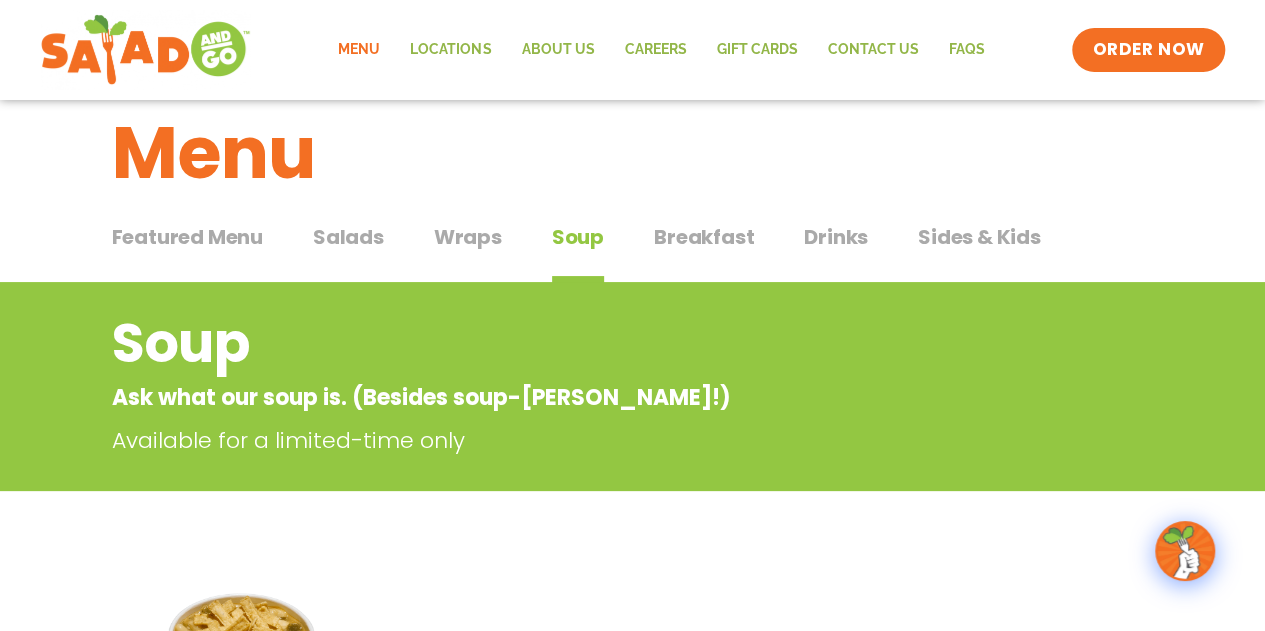 scroll, scrollTop: 12, scrollLeft: 0, axis: vertical 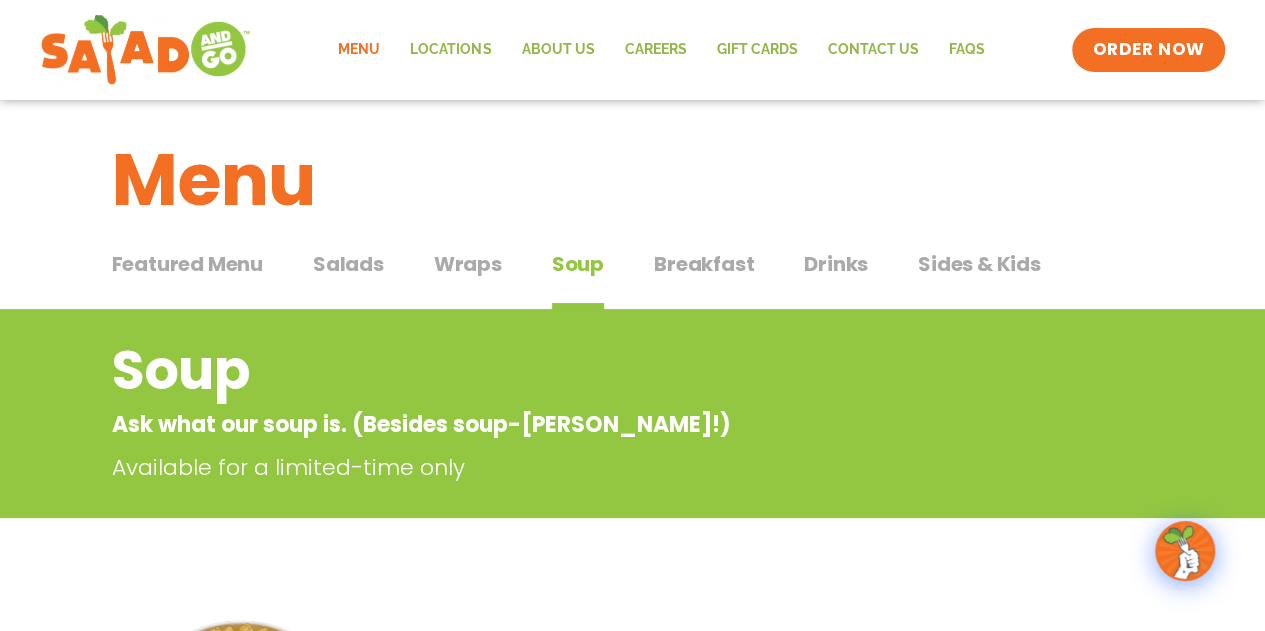 click on "Salads" at bounding box center (348, 264) 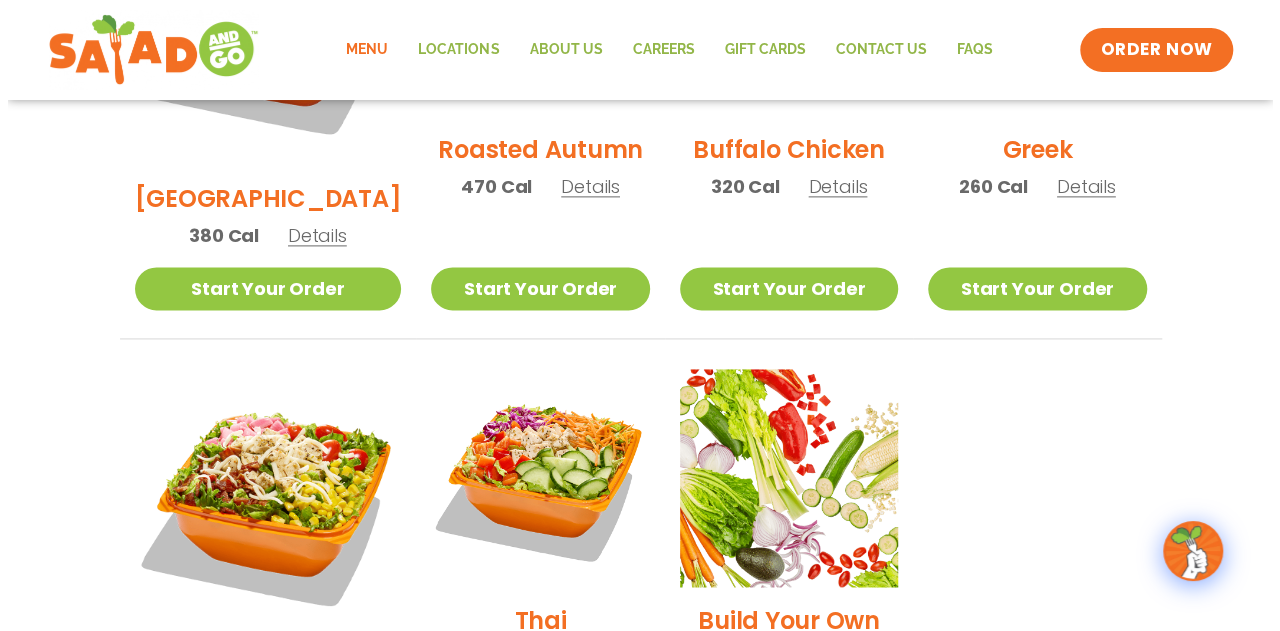 scroll, scrollTop: 1312, scrollLeft: 0, axis: vertical 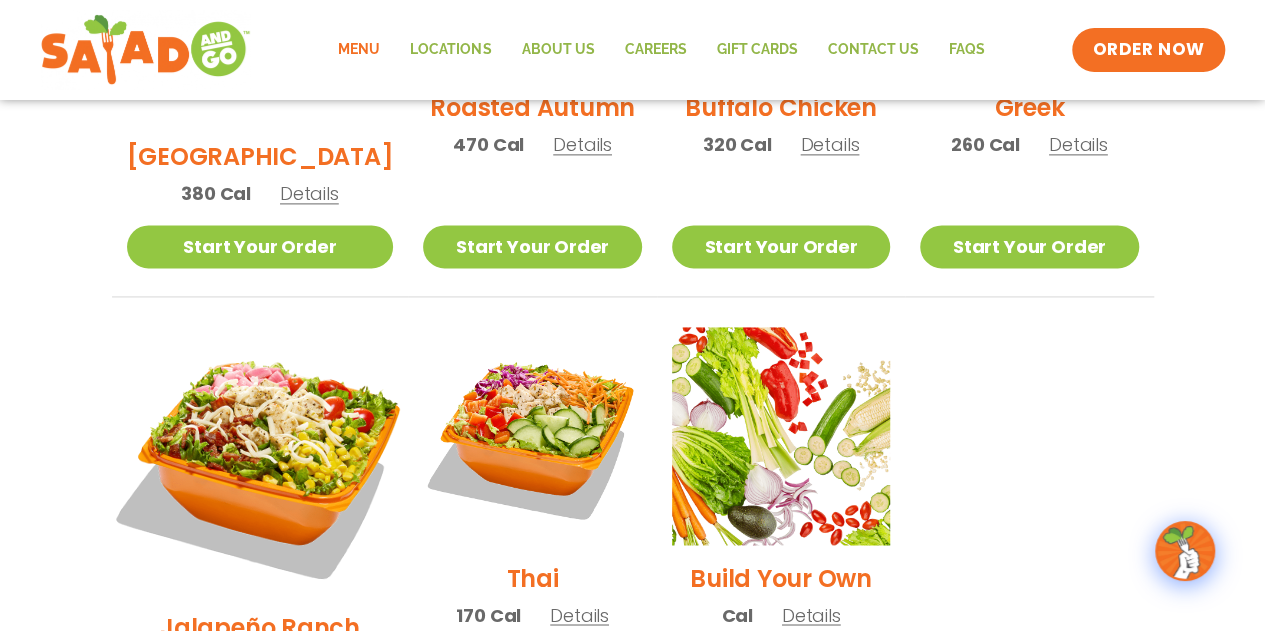 click at bounding box center (259, 460) 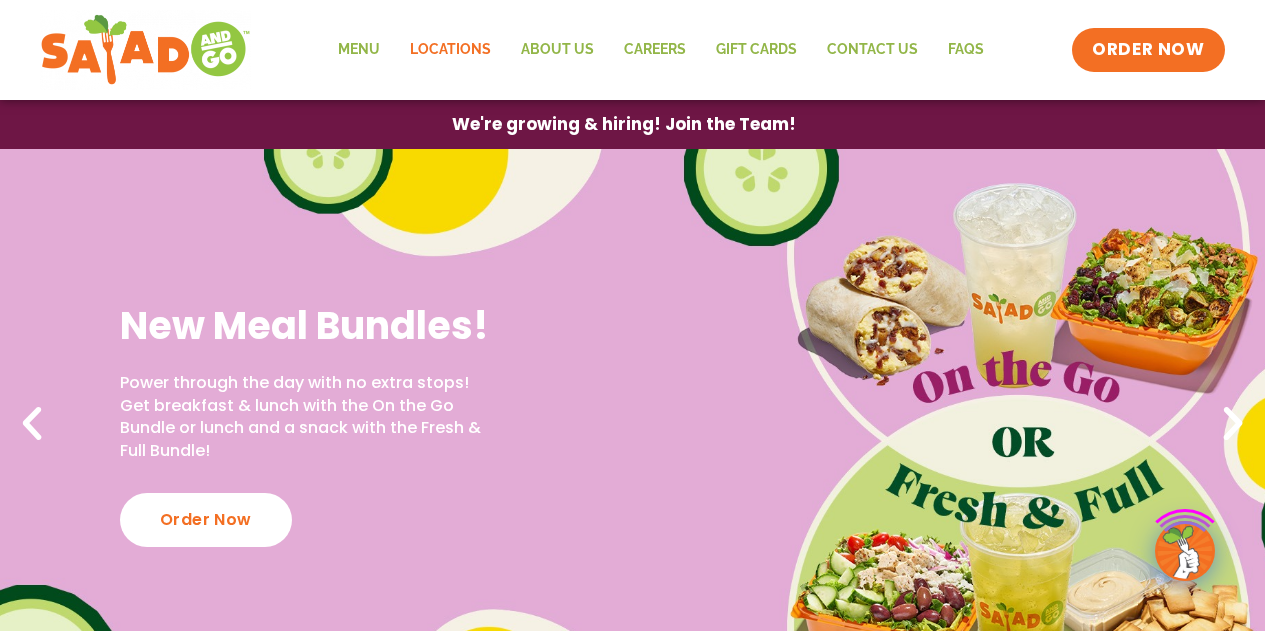 scroll, scrollTop: 0, scrollLeft: 0, axis: both 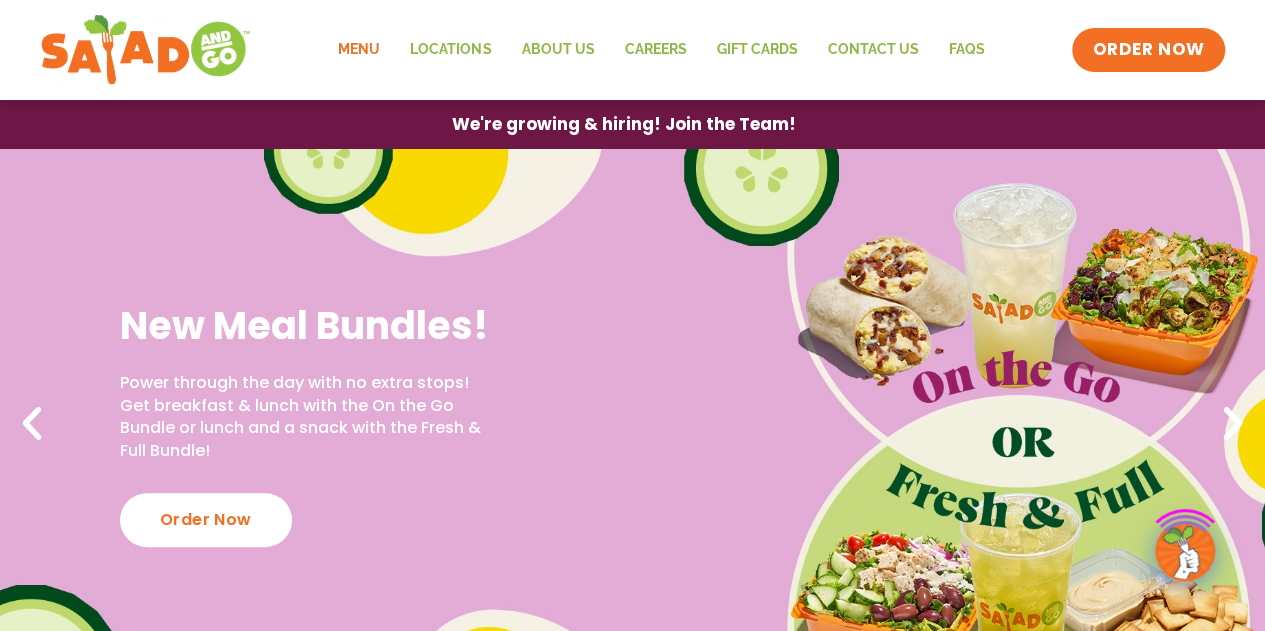 click on "Menu" 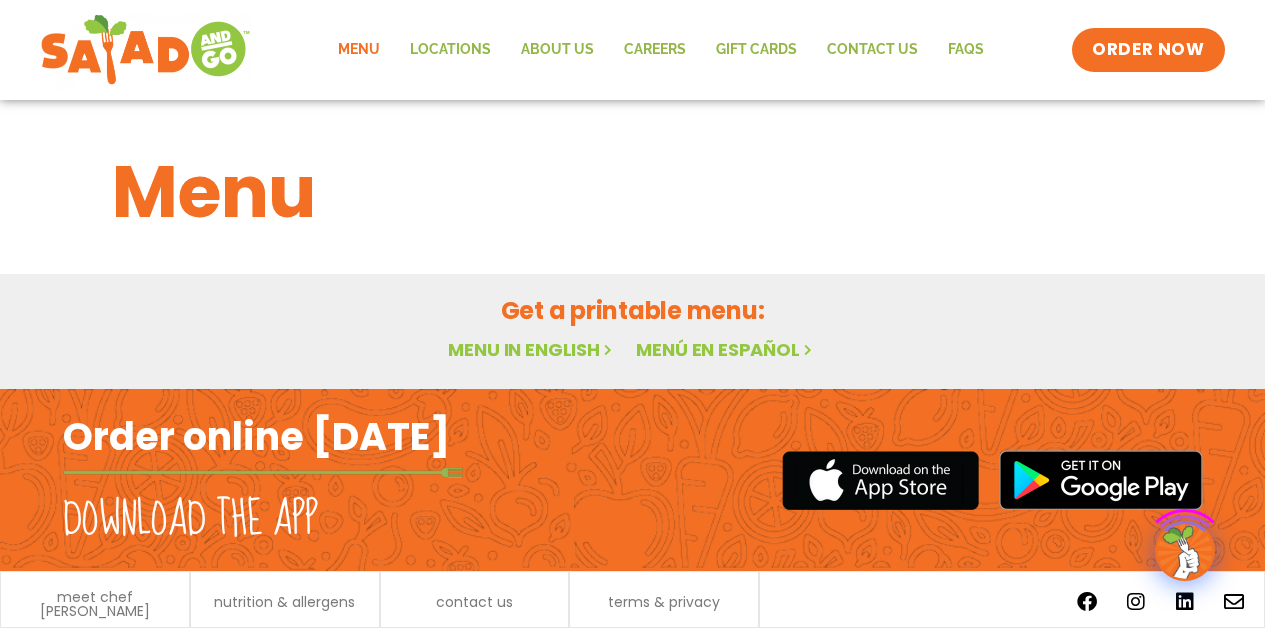 scroll, scrollTop: 0, scrollLeft: 0, axis: both 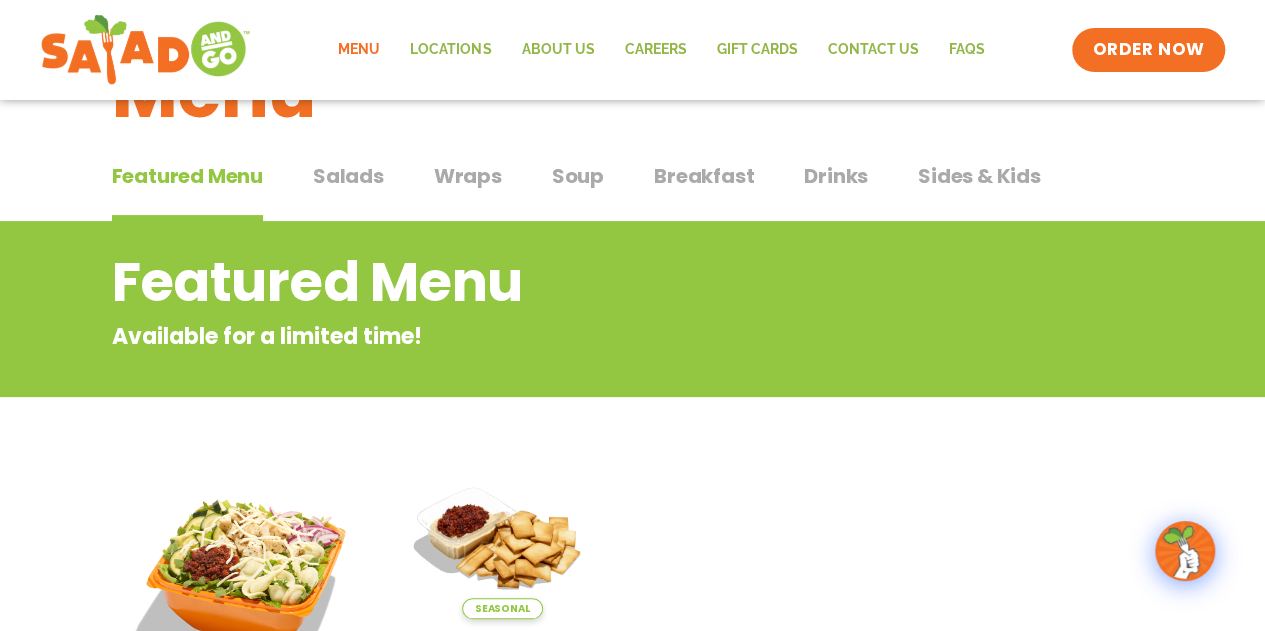 click on "Salads" at bounding box center [348, 176] 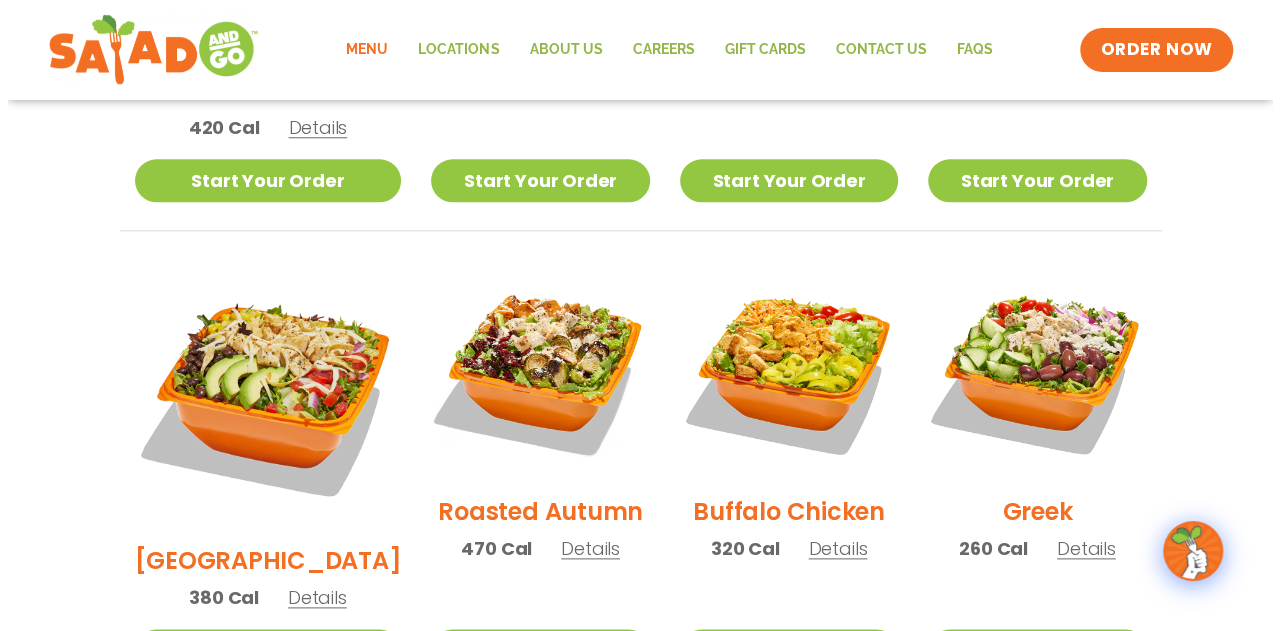 scroll, scrollTop: 1000, scrollLeft: 0, axis: vertical 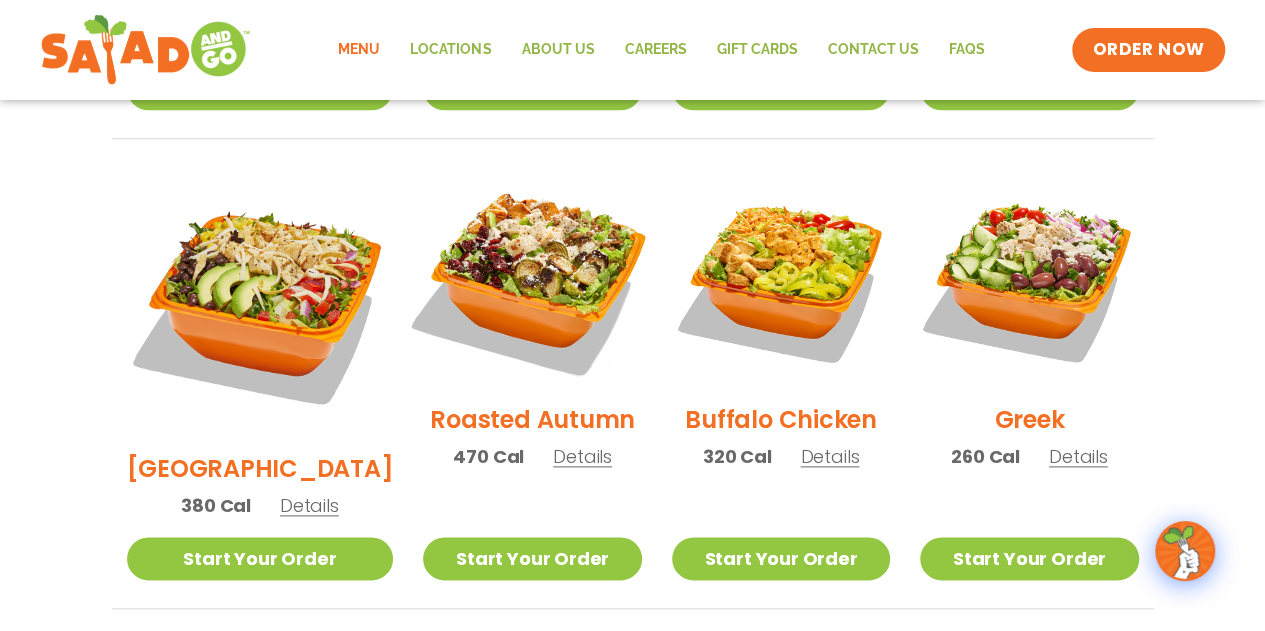 click at bounding box center (532, 278) 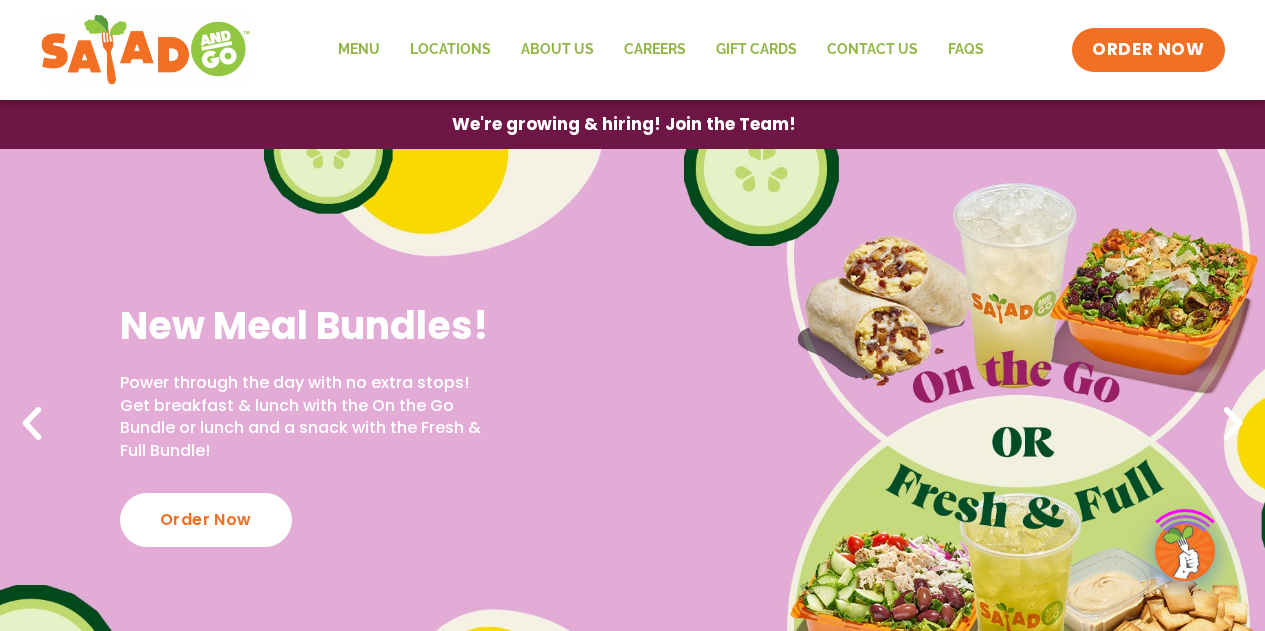 scroll, scrollTop: 0, scrollLeft: 0, axis: both 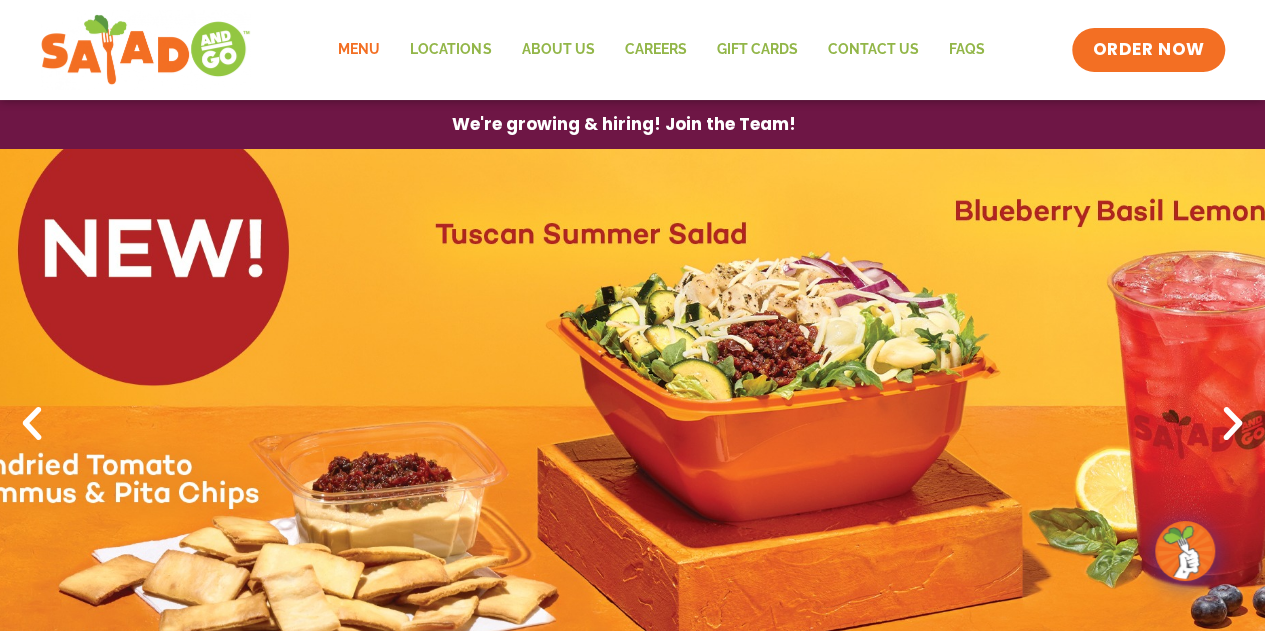 click on "Menu" 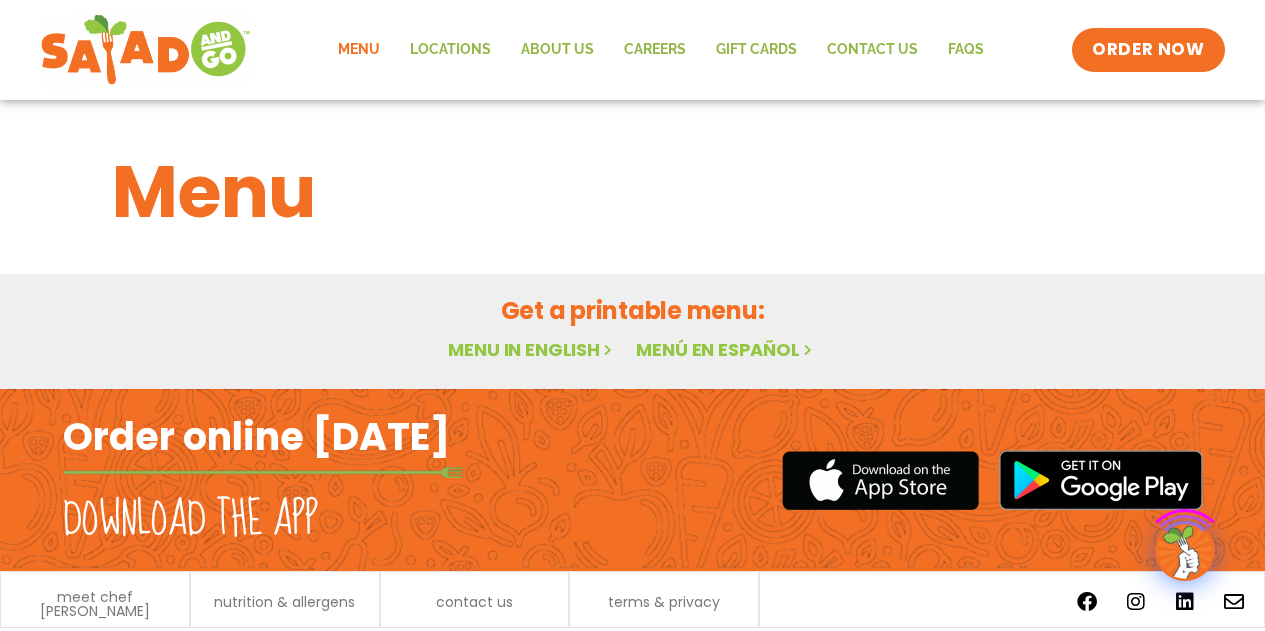 scroll, scrollTop: 0, scrollLeft: 0, axis: both 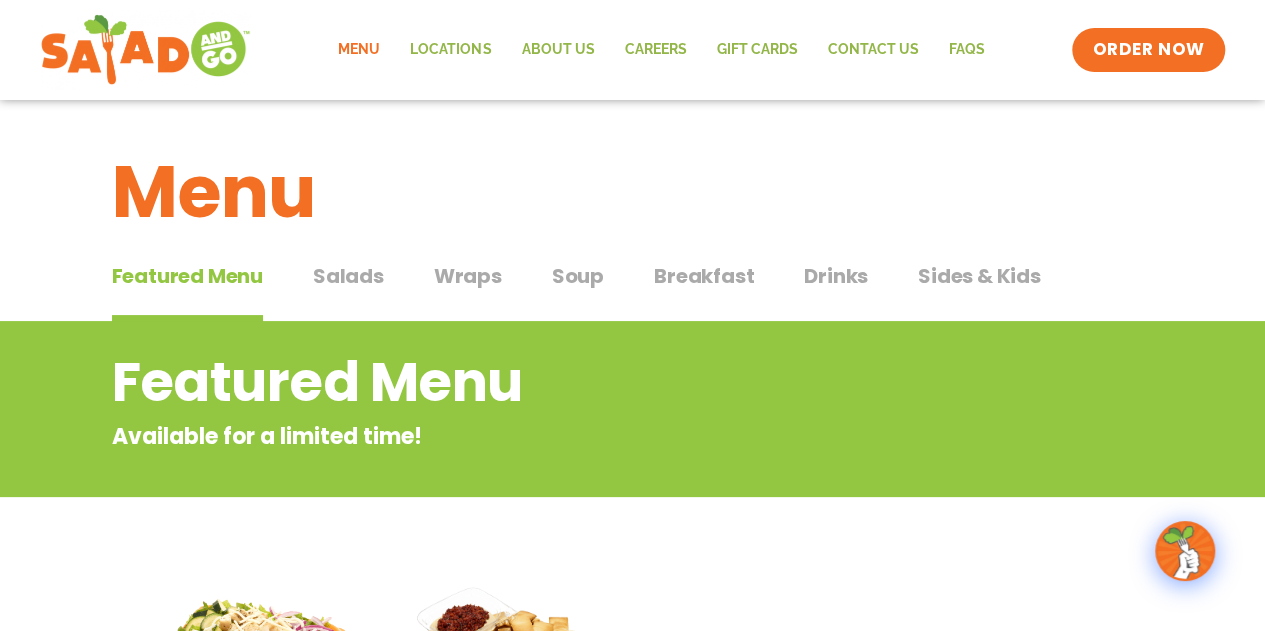 click on "Salads" at bounding box center [348, 276] 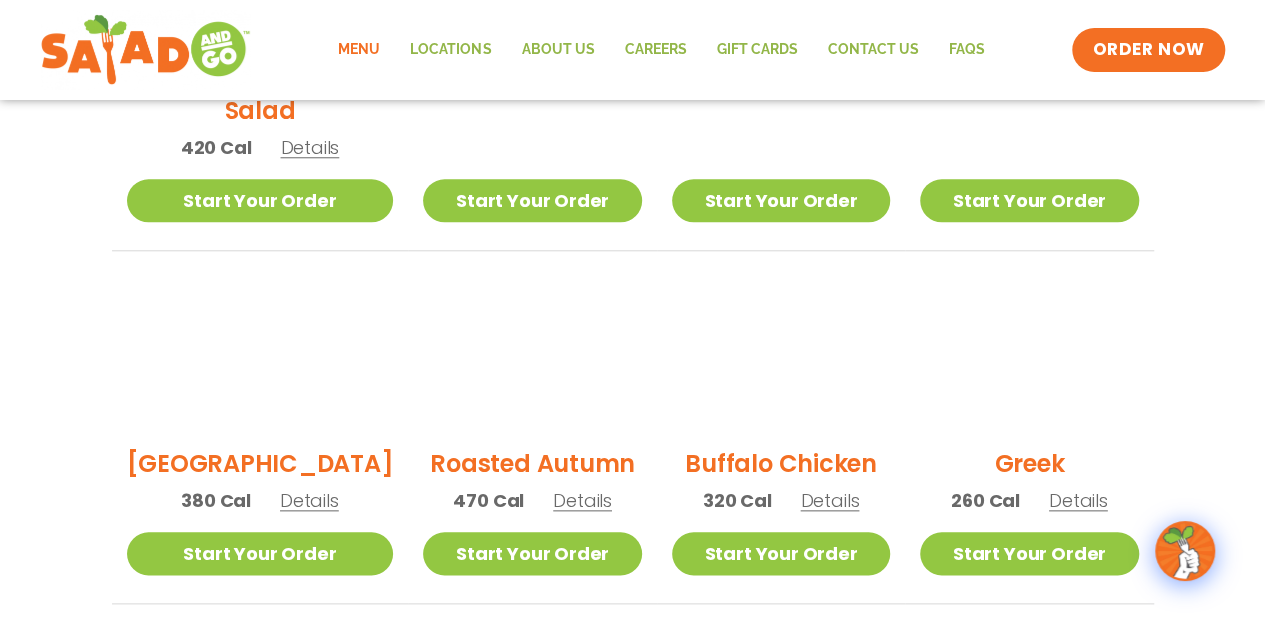 scroll, scrollTop: 1000, scrollLeft: 0, axis: vertical 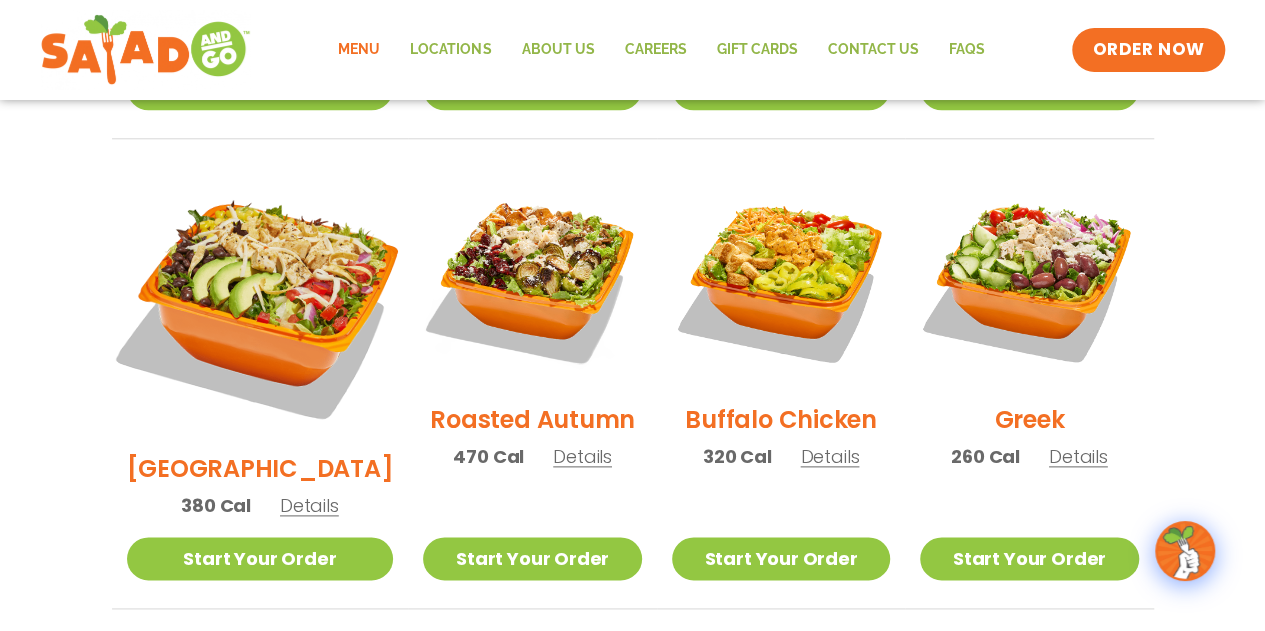 click at bounding box center (259, 302) 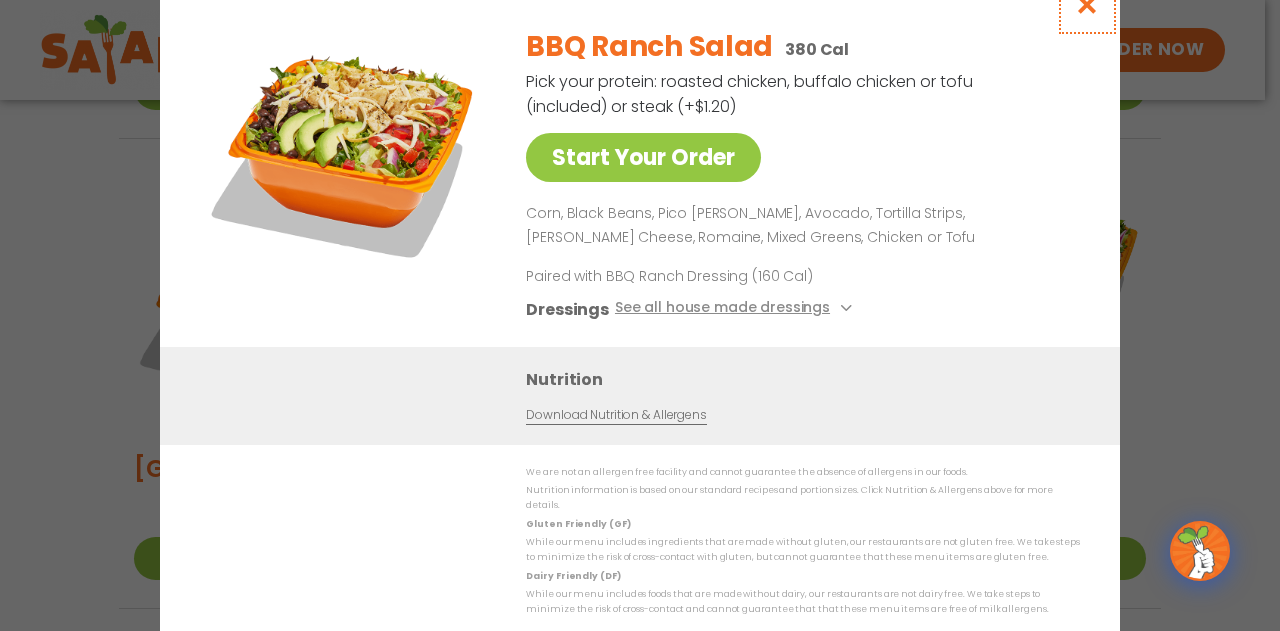 click at bounding box center (1087, 4) 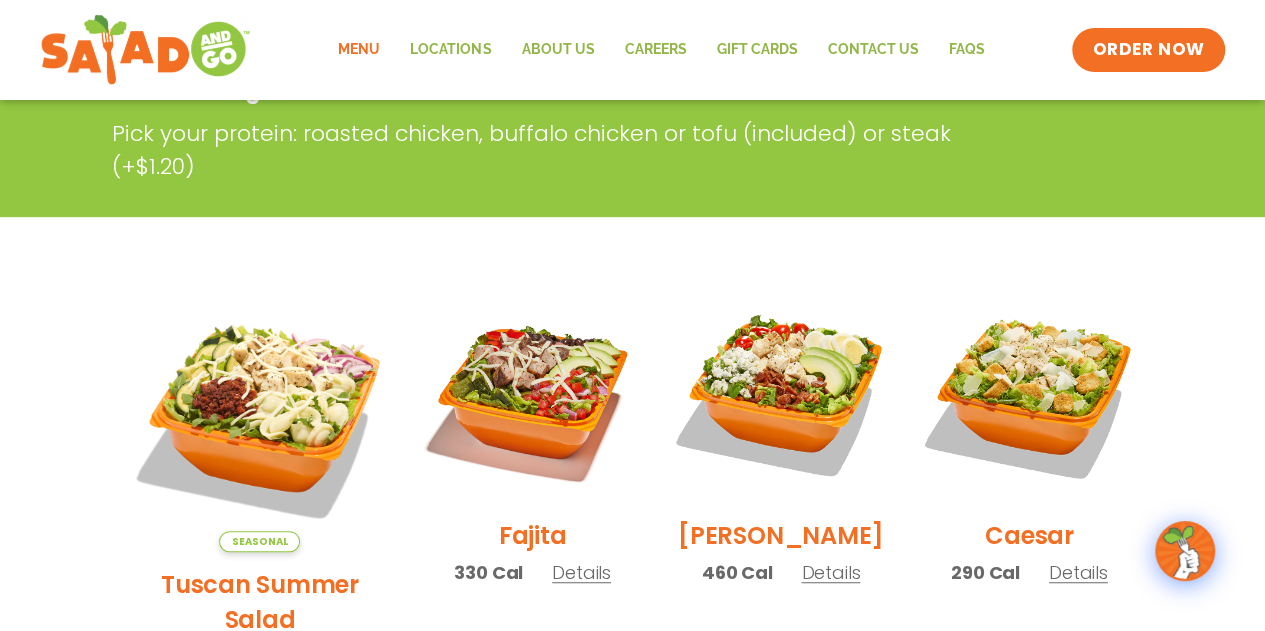 scroll, scrollTop: 200, scrollLeft: 0, axis: vertical 